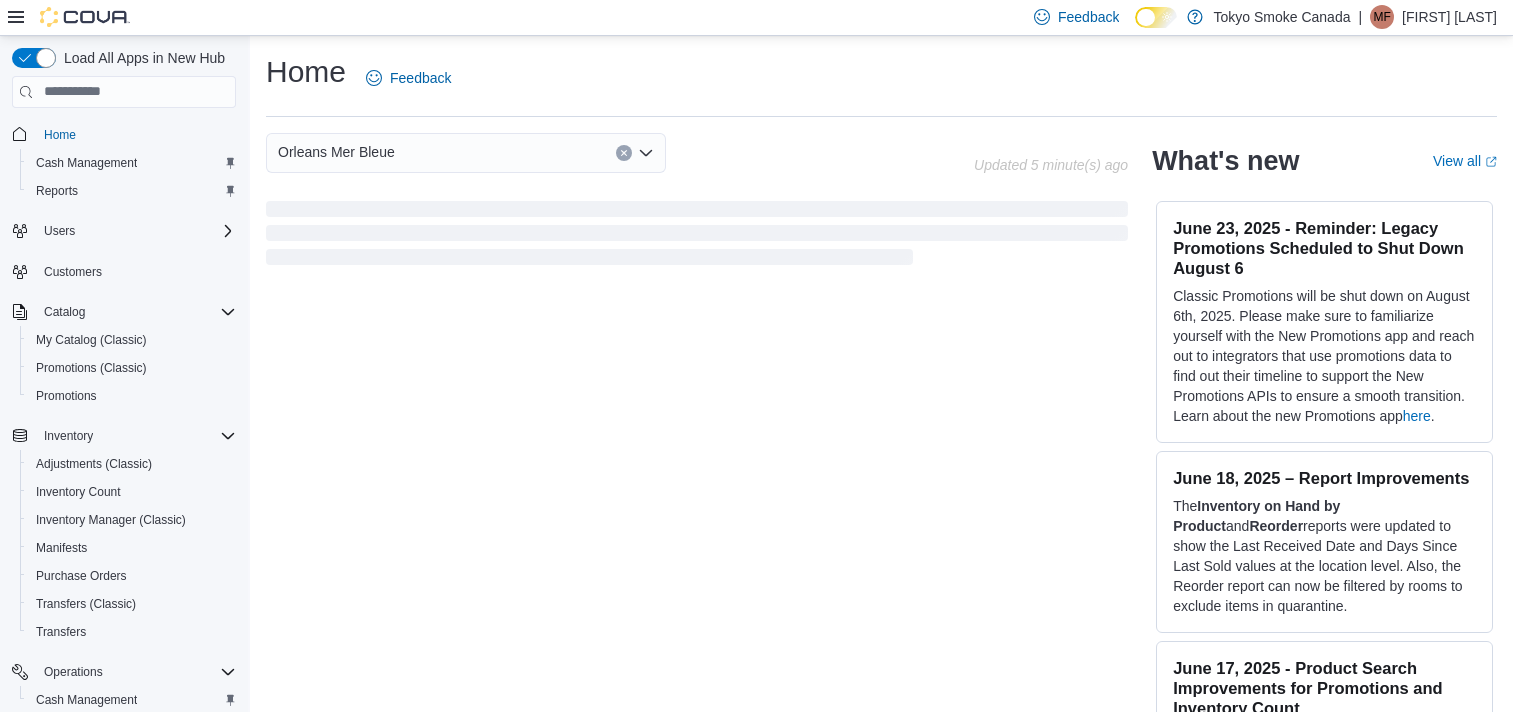 scroll, scrollTop: 470, scrollLeft: 0, axis: vertical 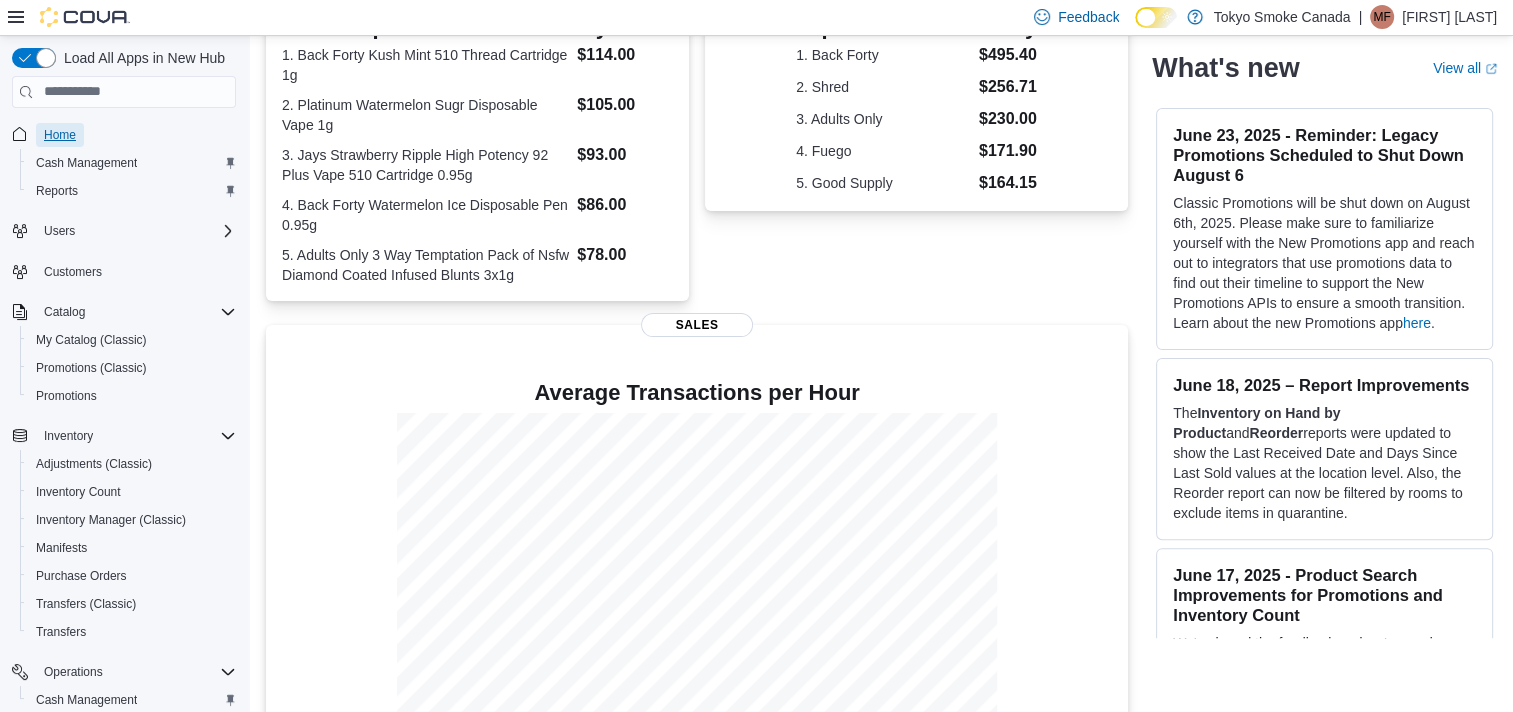 drag, startPoint x: 0, startPoint y: 0, endPoint x: 68, endPoint y: 133, distance: 149.37537 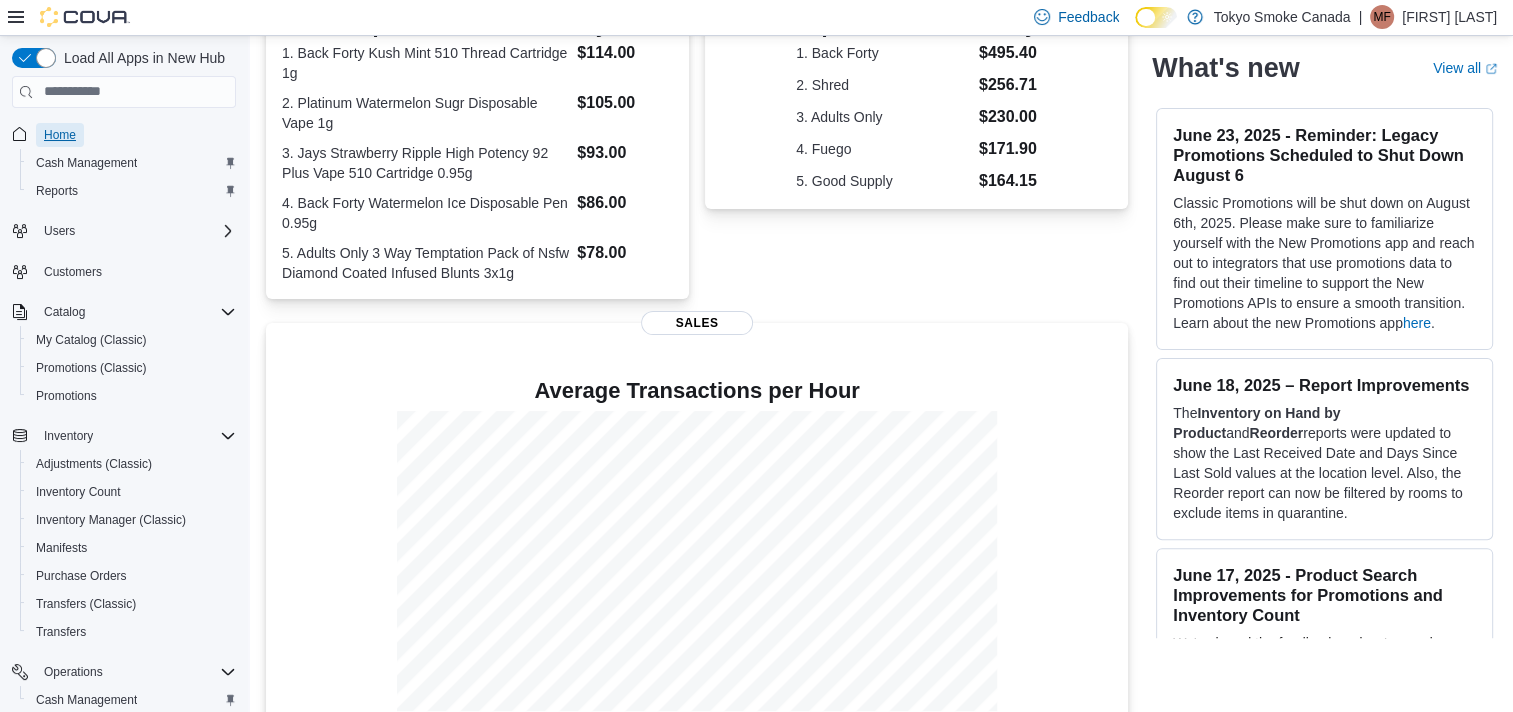 scroll, scrollTop: 208, scrollLeft: 0, axis: vertical 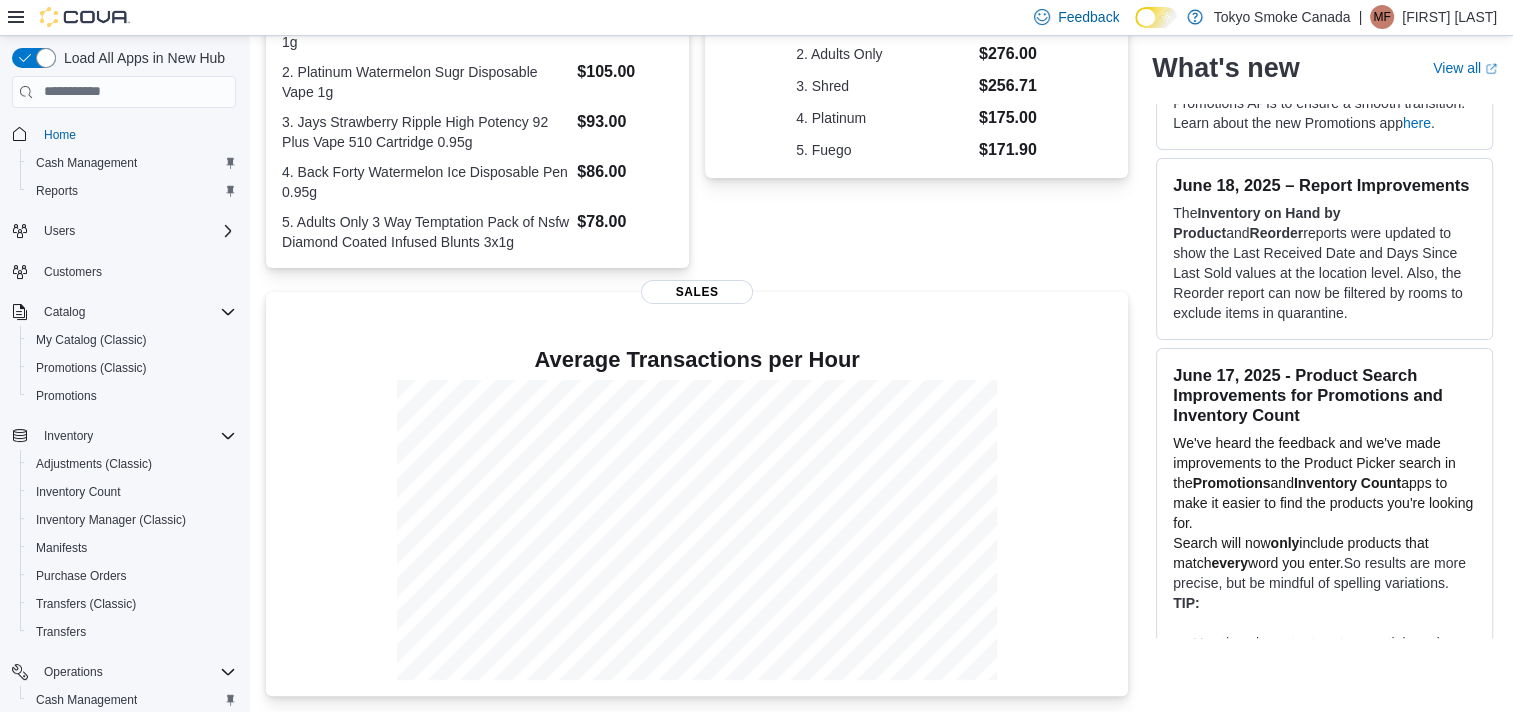 click on "Average Transactions per Hour Sales" at bounding box center (697, 494) 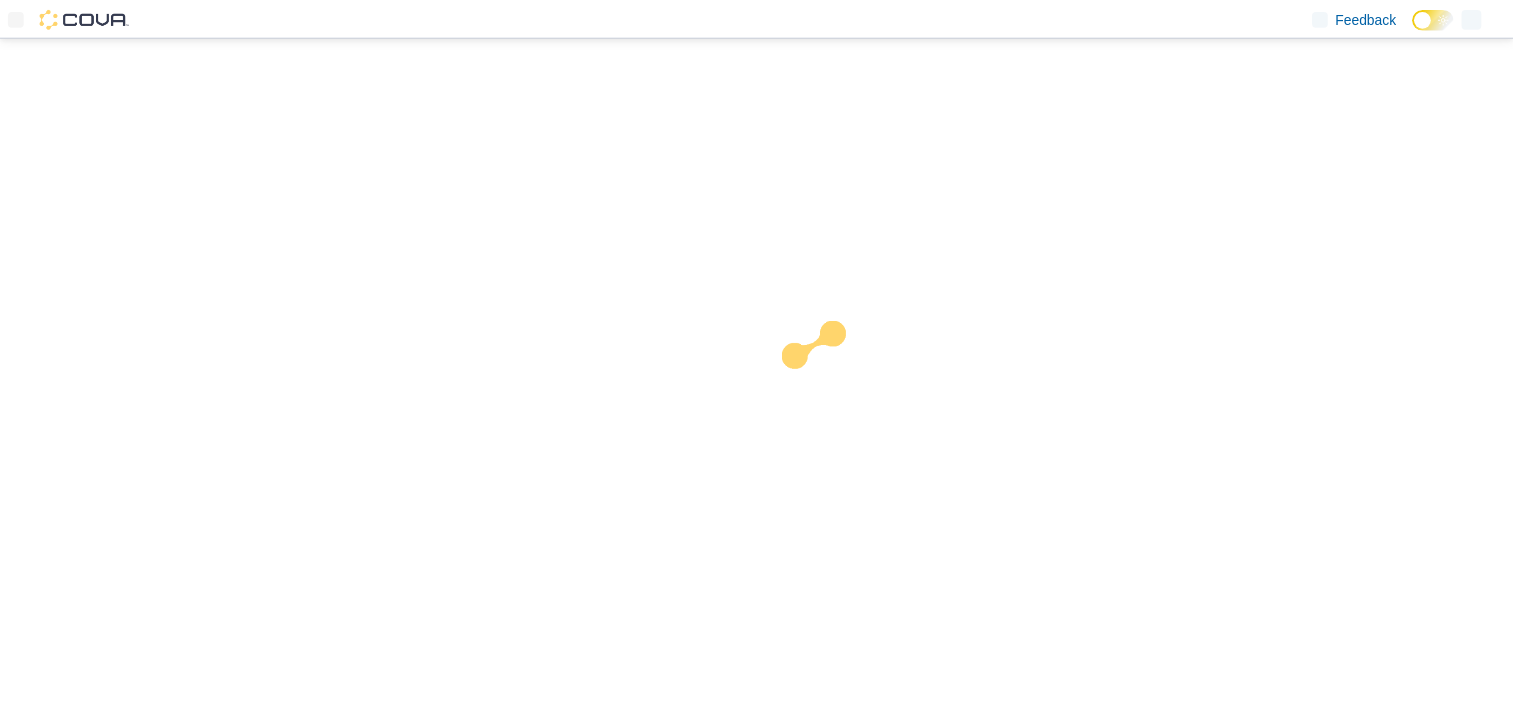 scroll, scrollTop: 0, scrollLeft: 0, axis: both 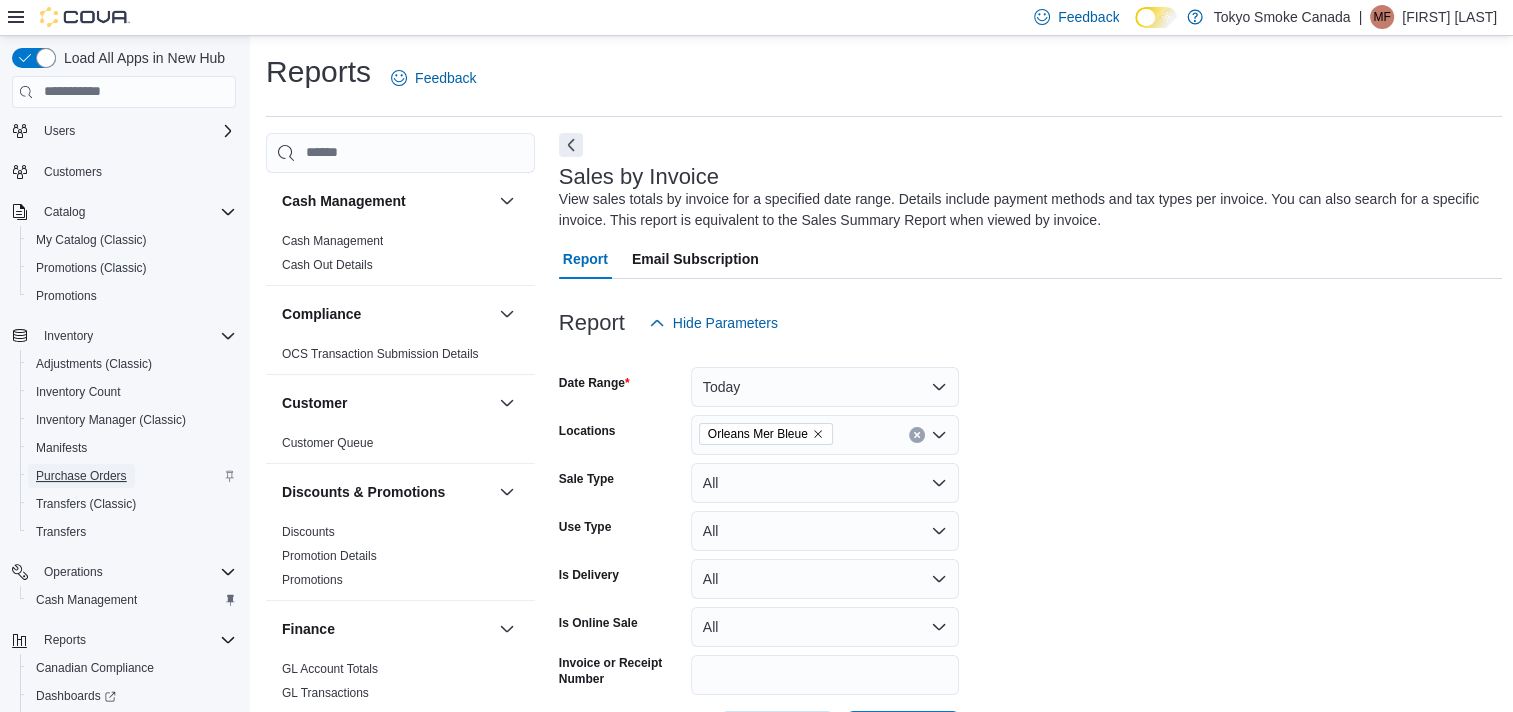click on "Purchase Orders" at bounding box center [81, 476] 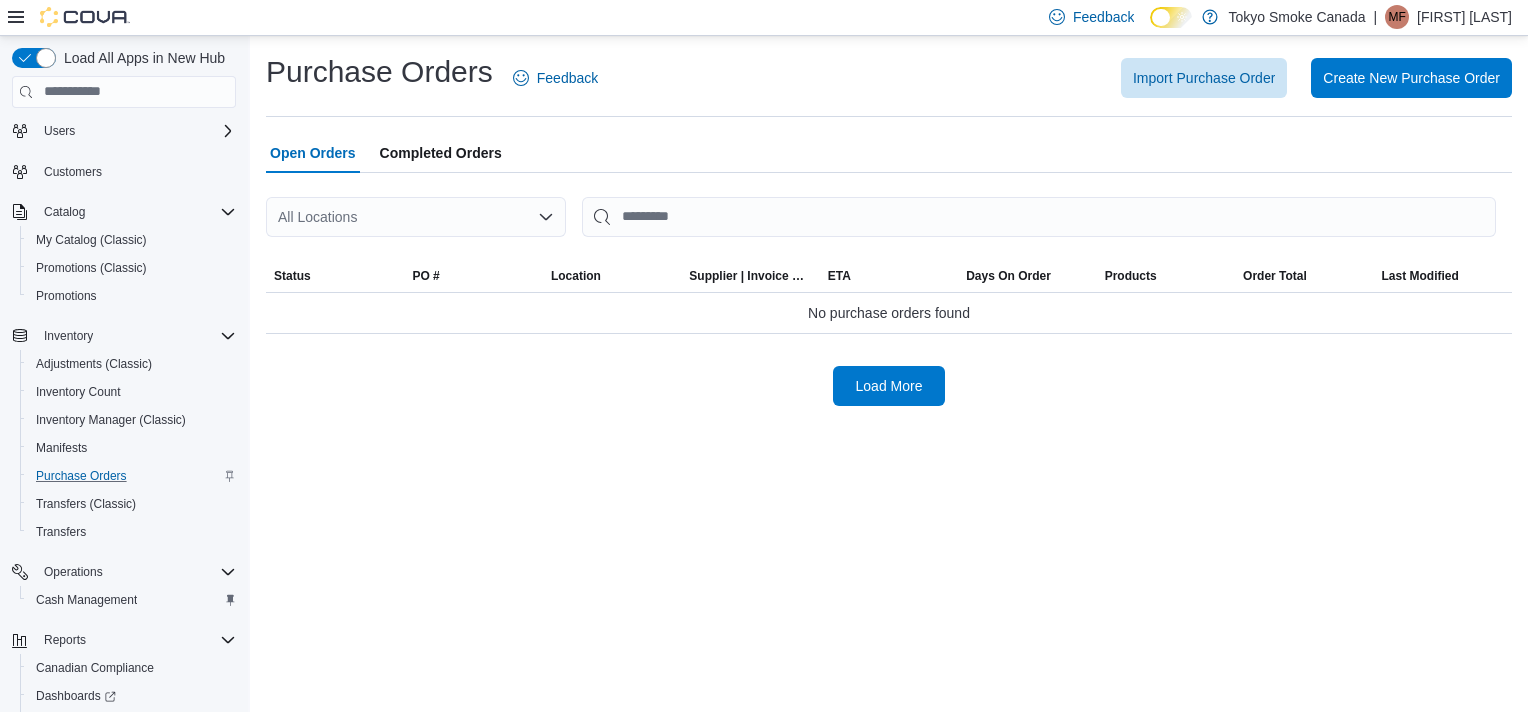 click on "All Locations" at bounding box center [416, 217] 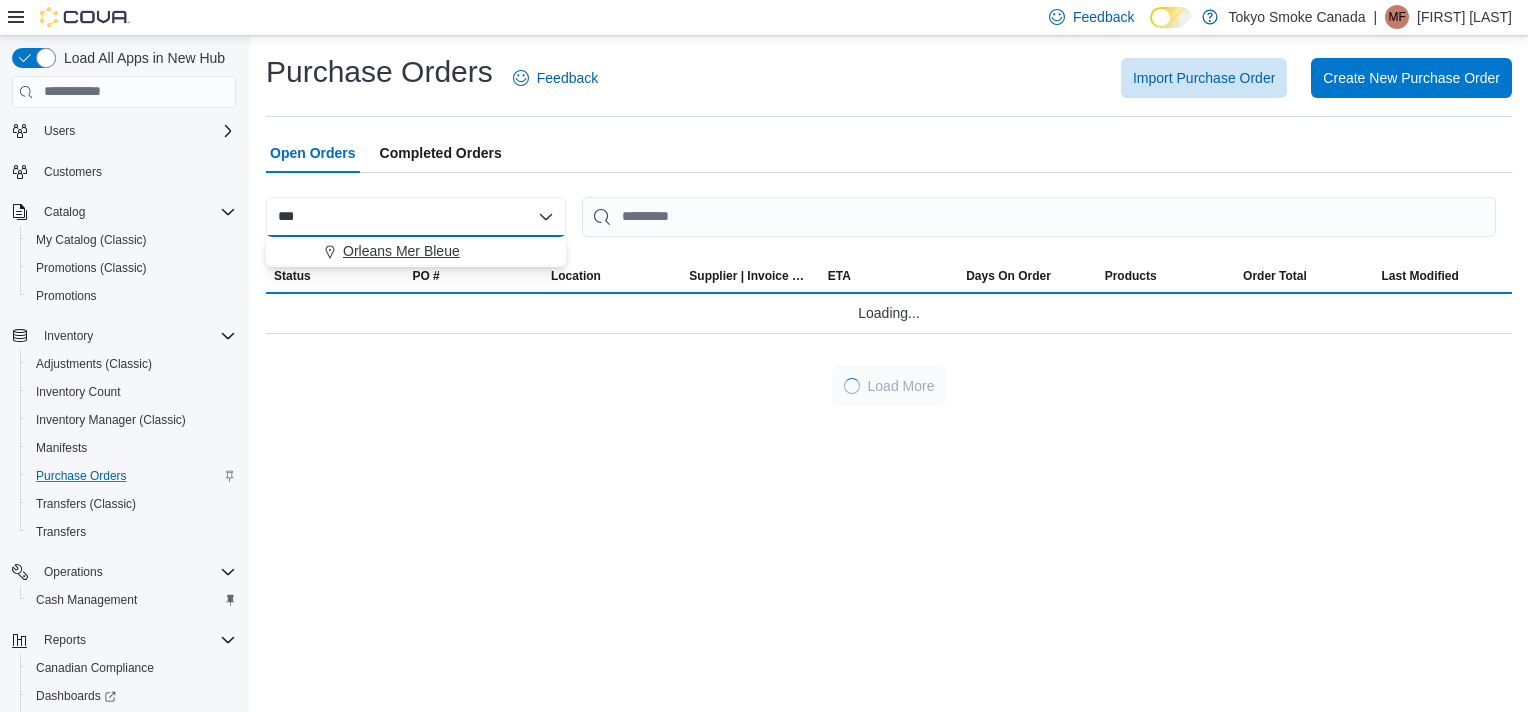 type on "***" 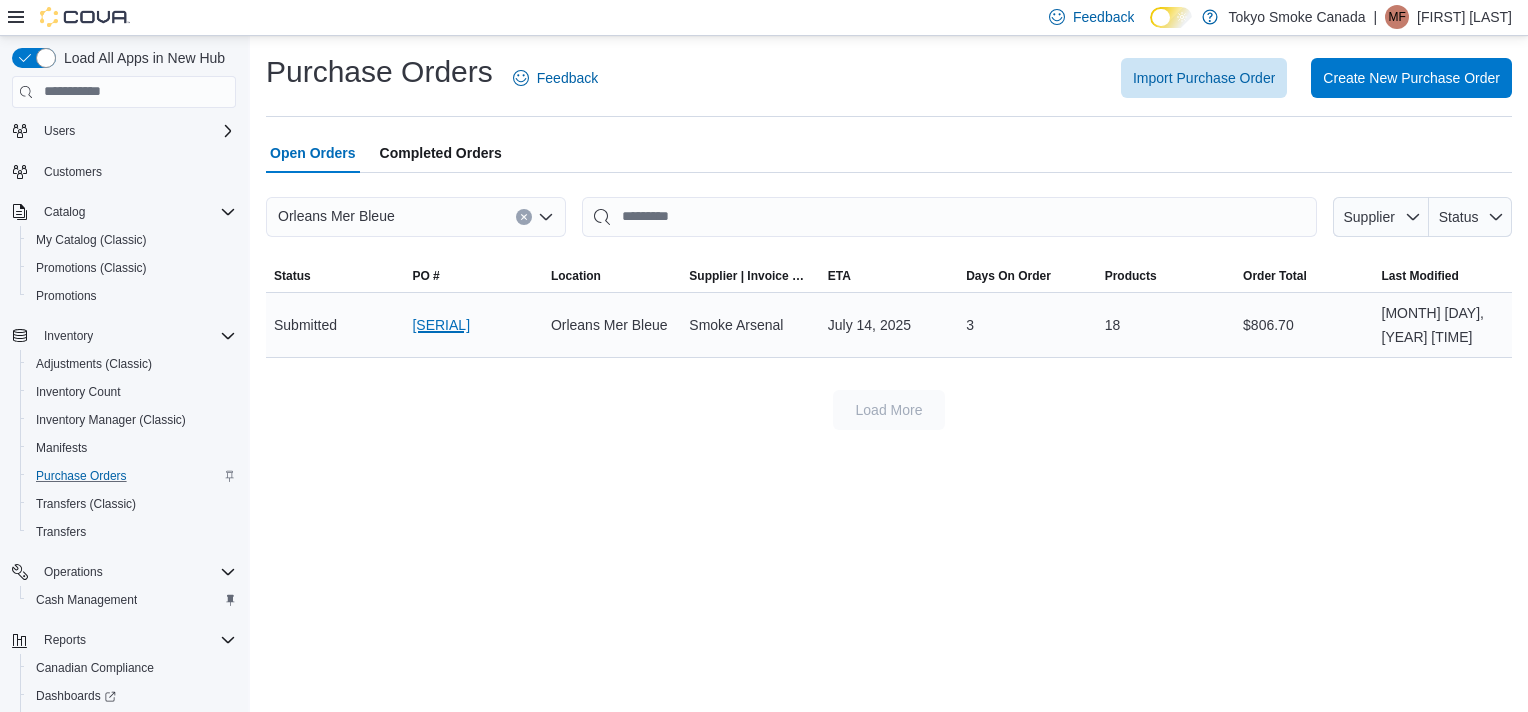 click on "PO7JGD-21671" at bounding box center (441, 325) 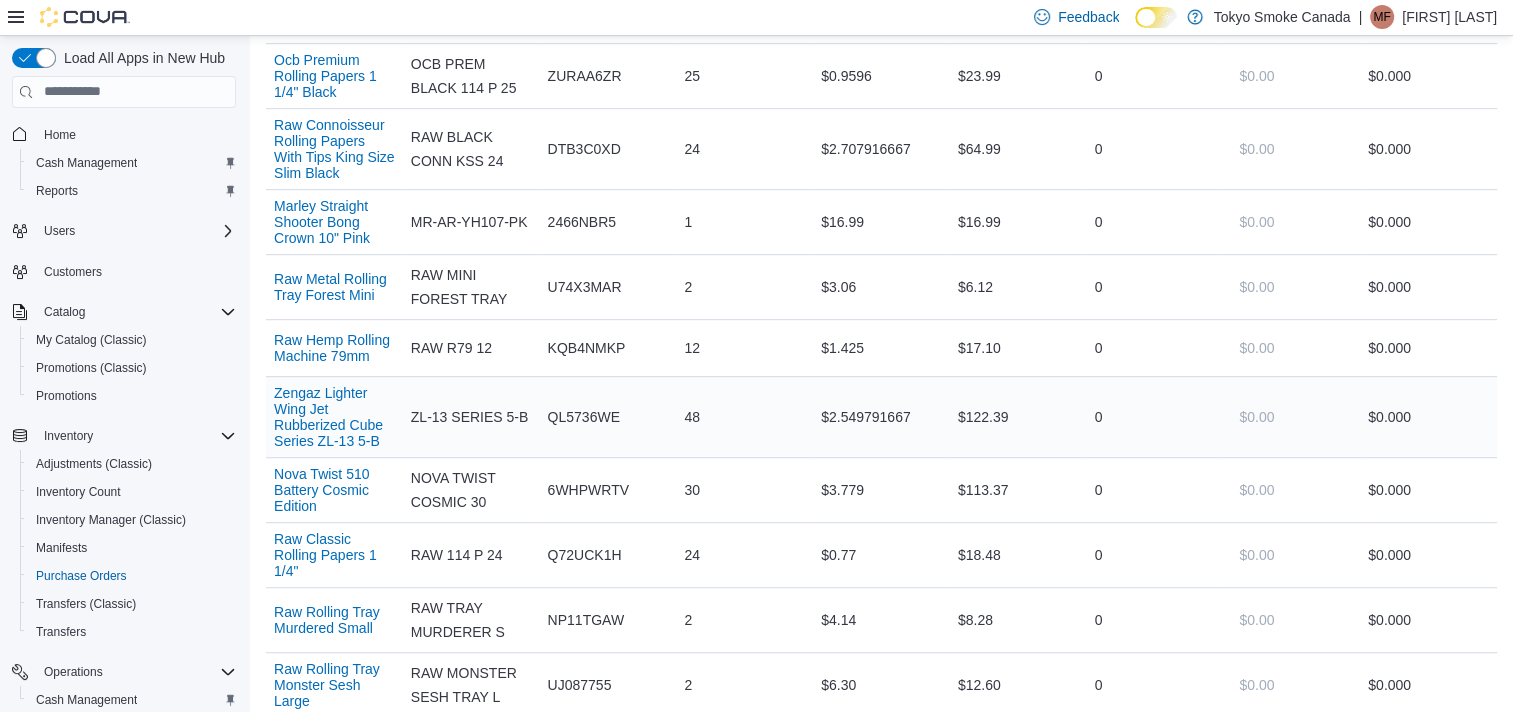 scroll, scrollTop: 1200, scrollLeft: 0, axis: vertical 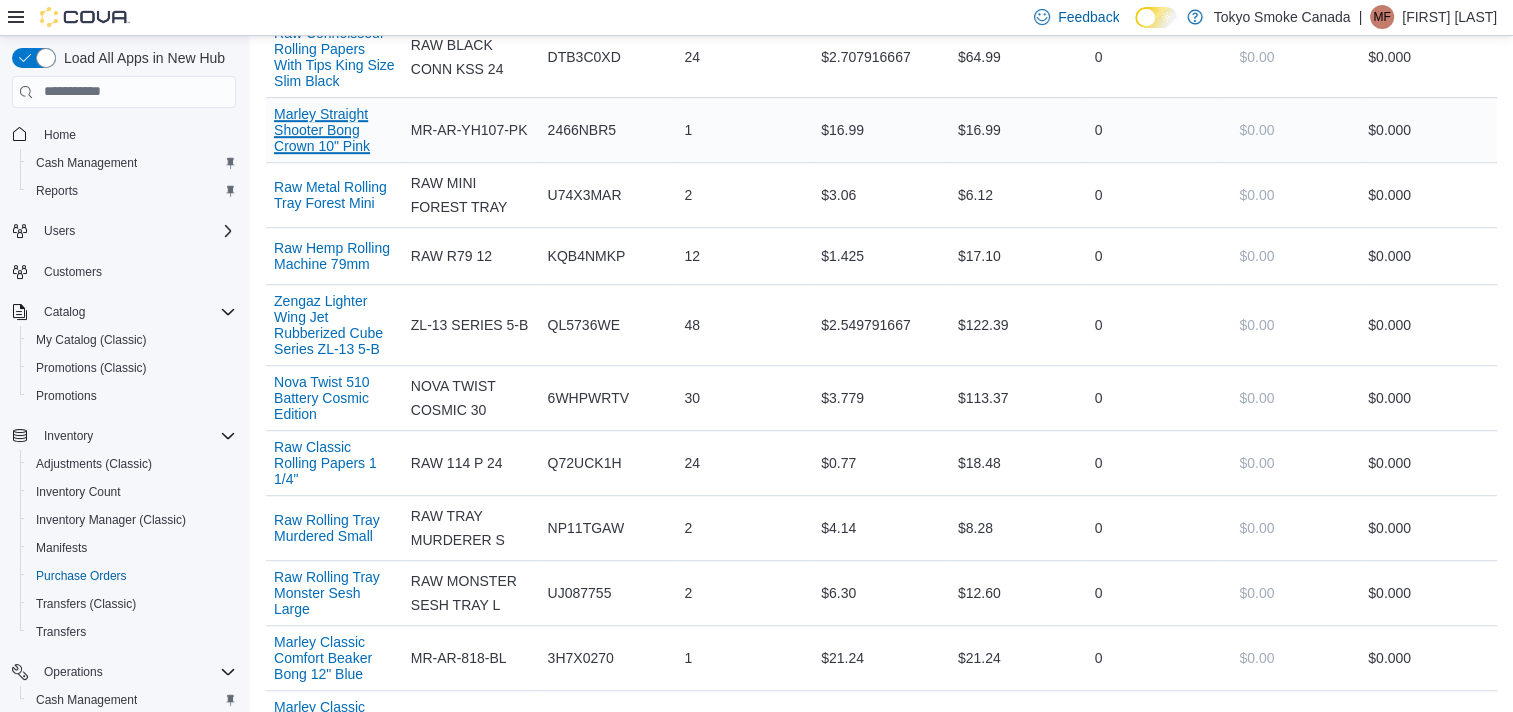 click on "Marley Straight Shooter Bong Crown 10" Pink" at bounding box center (334, 130) 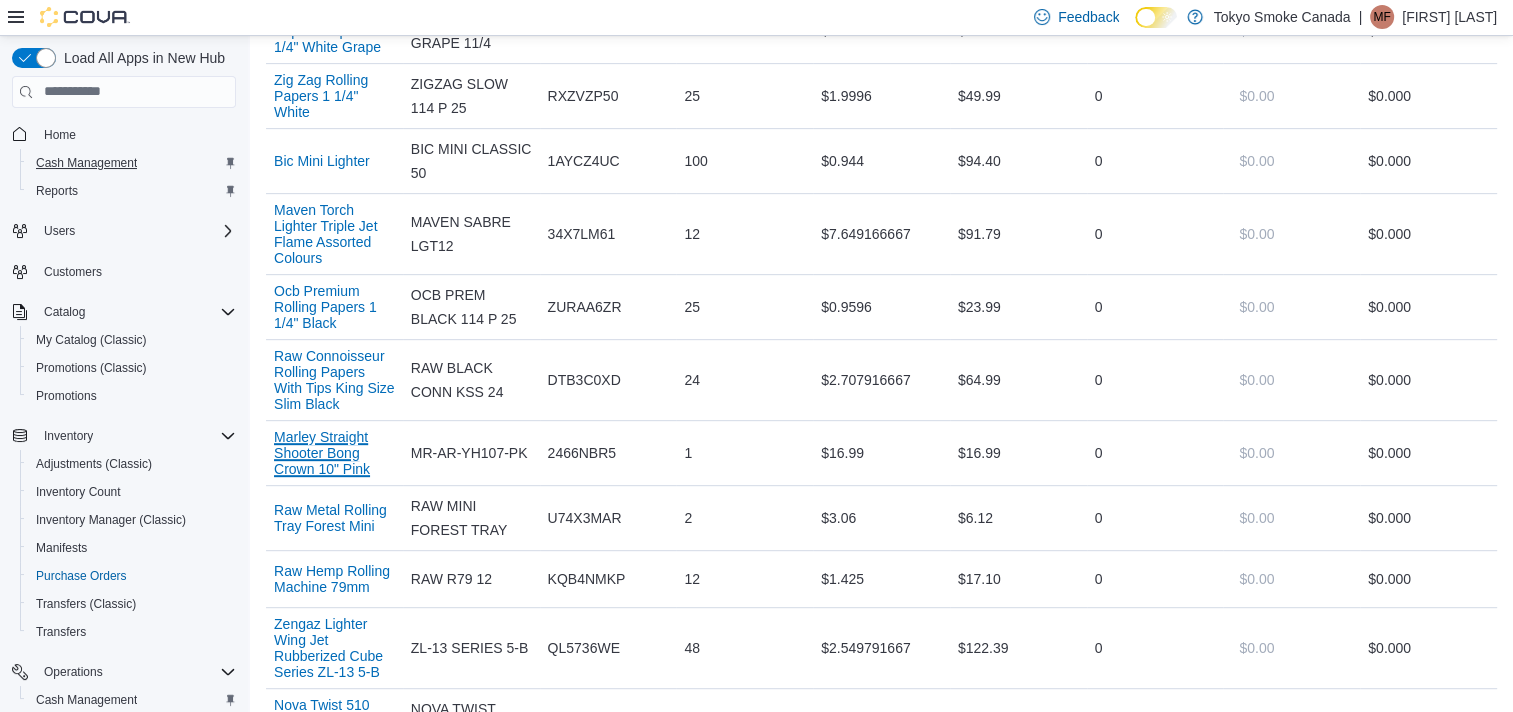 scroll, scrollTop: 800, scrollLeft: 0, axis: vertical 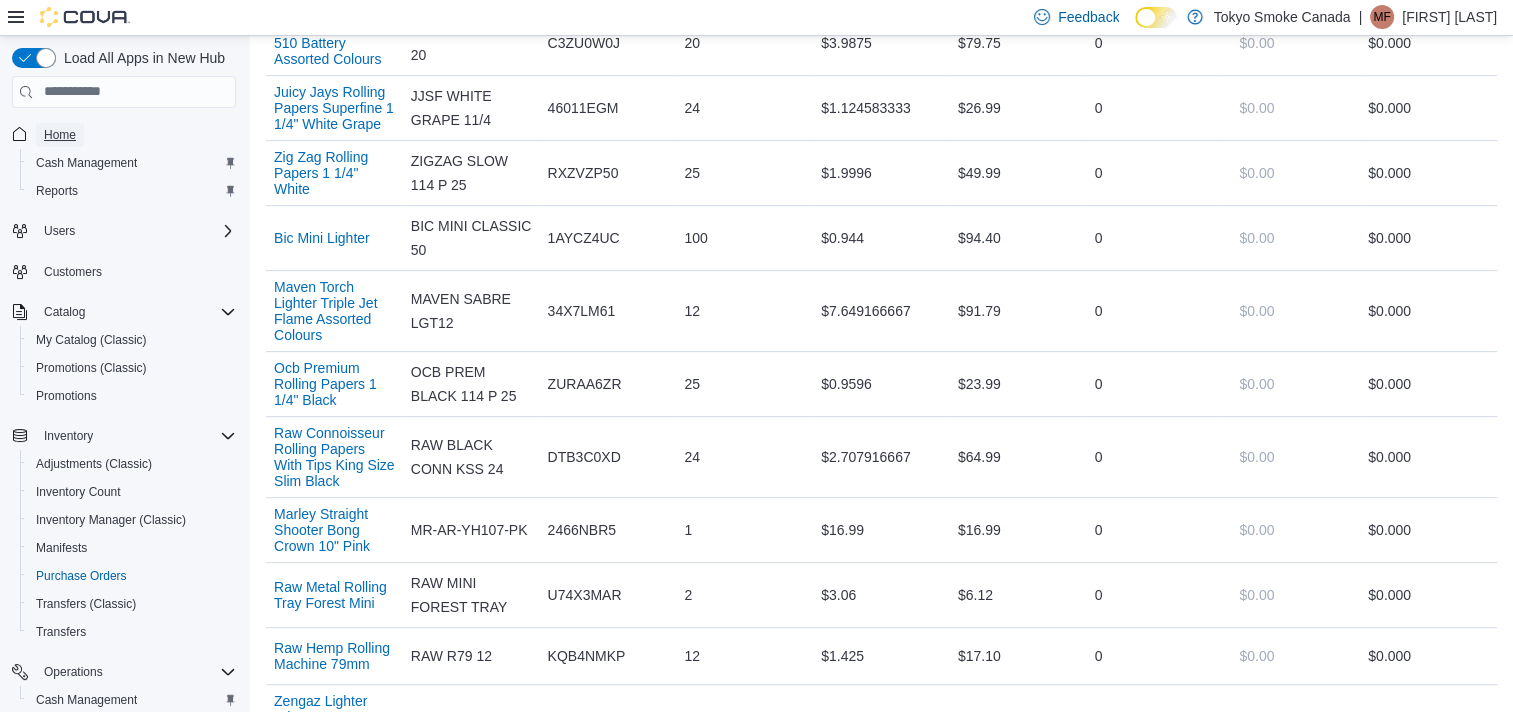 click on "Home" at bounding box center [60, 135] 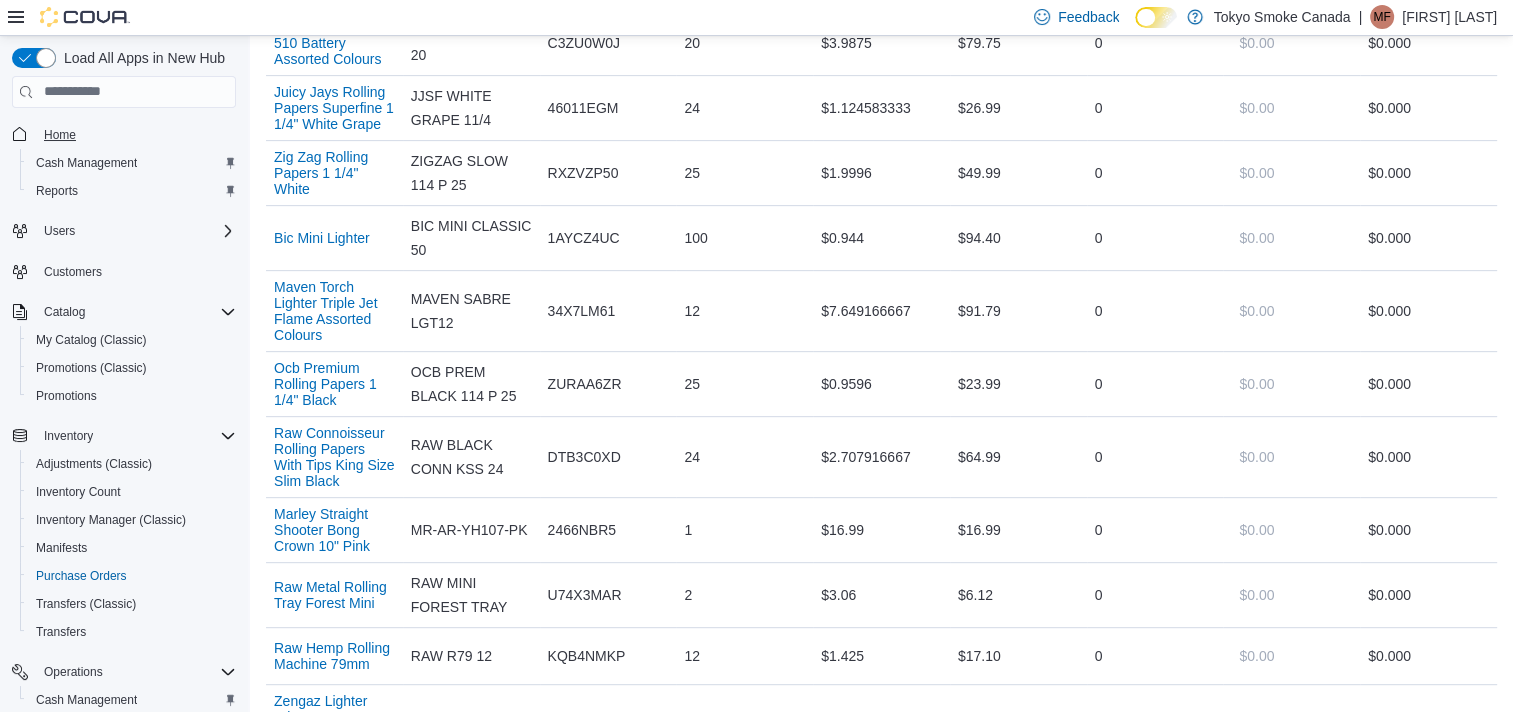 scroll, scrollTop: 0, scrollLeft: 0, axis: both 